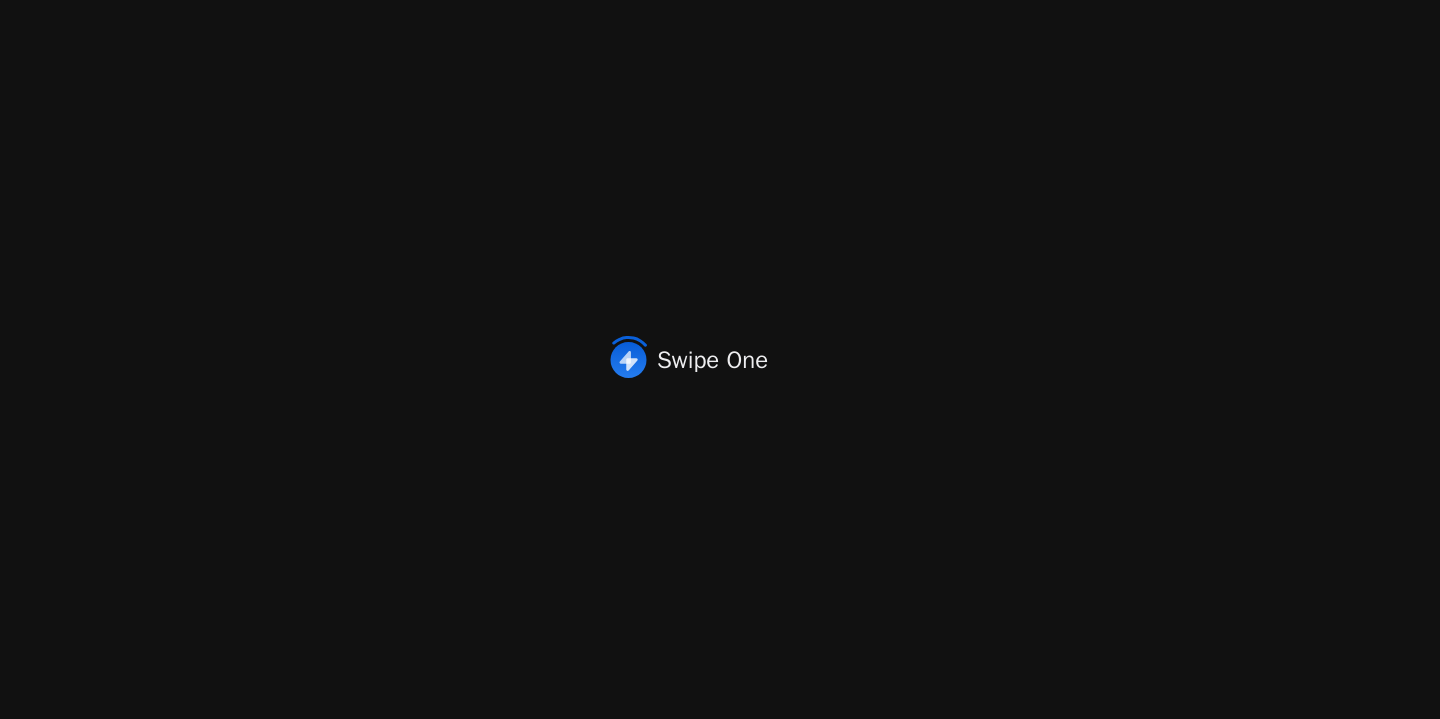 scroll, scrollTop: 0, scrollLeft: 0, axis: both 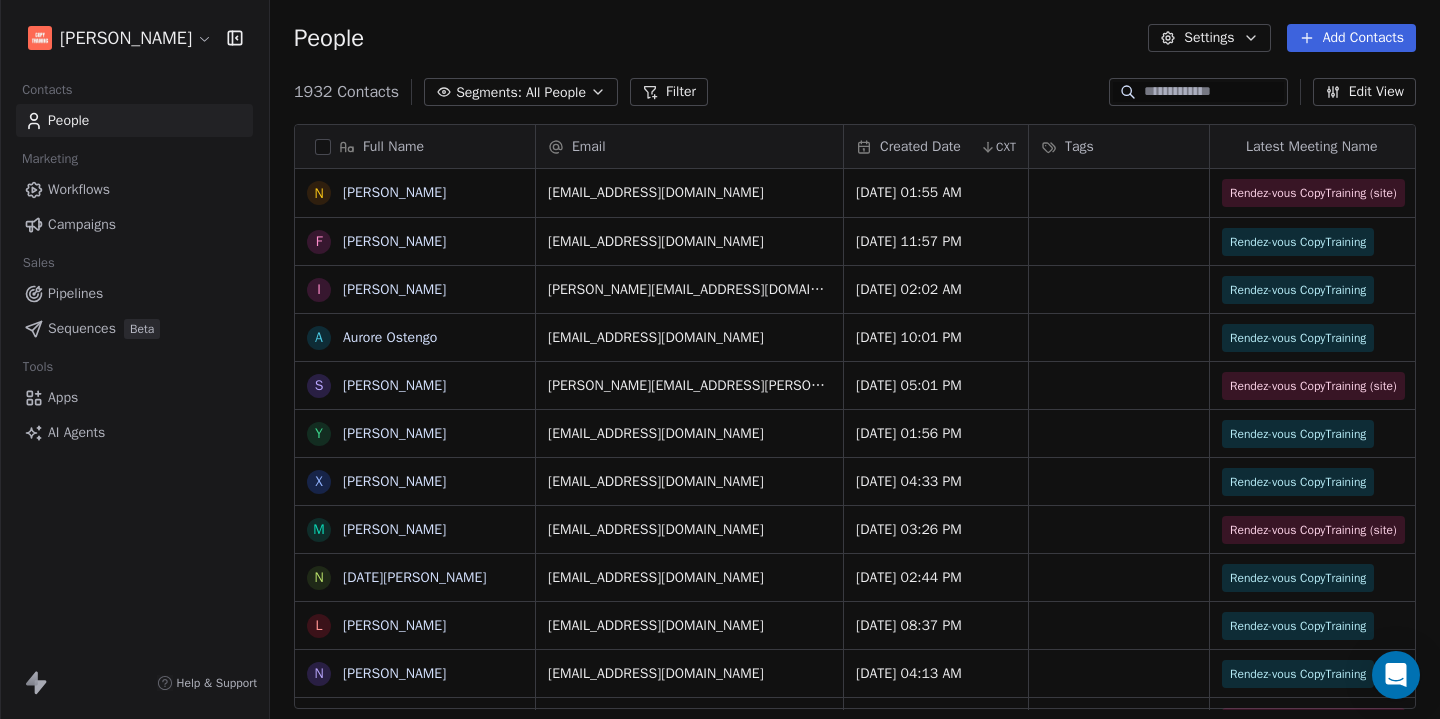 click on "1932 Contacts Segments: All People Filter  Edit View" at bounding box center (855, 92) 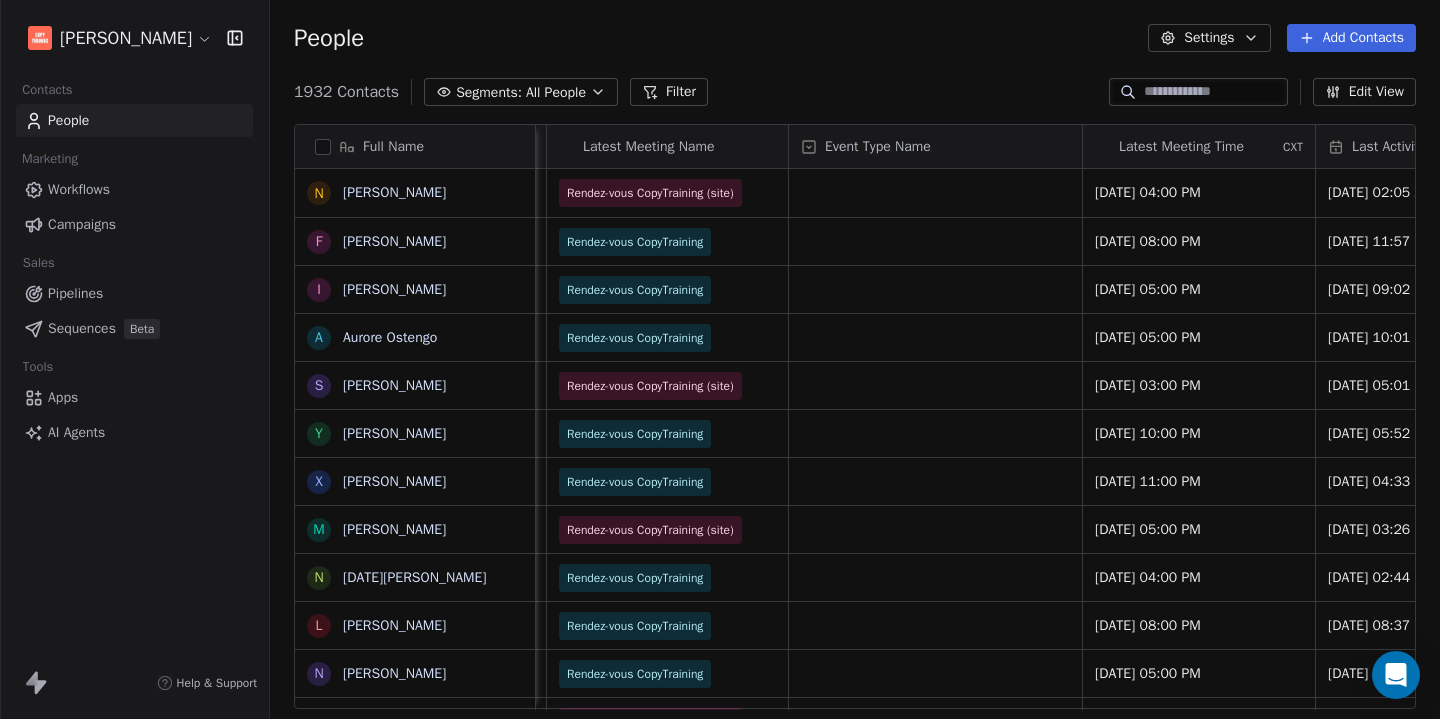 scroll, scrollTop: 0, scrollLeft: 0, axis: both 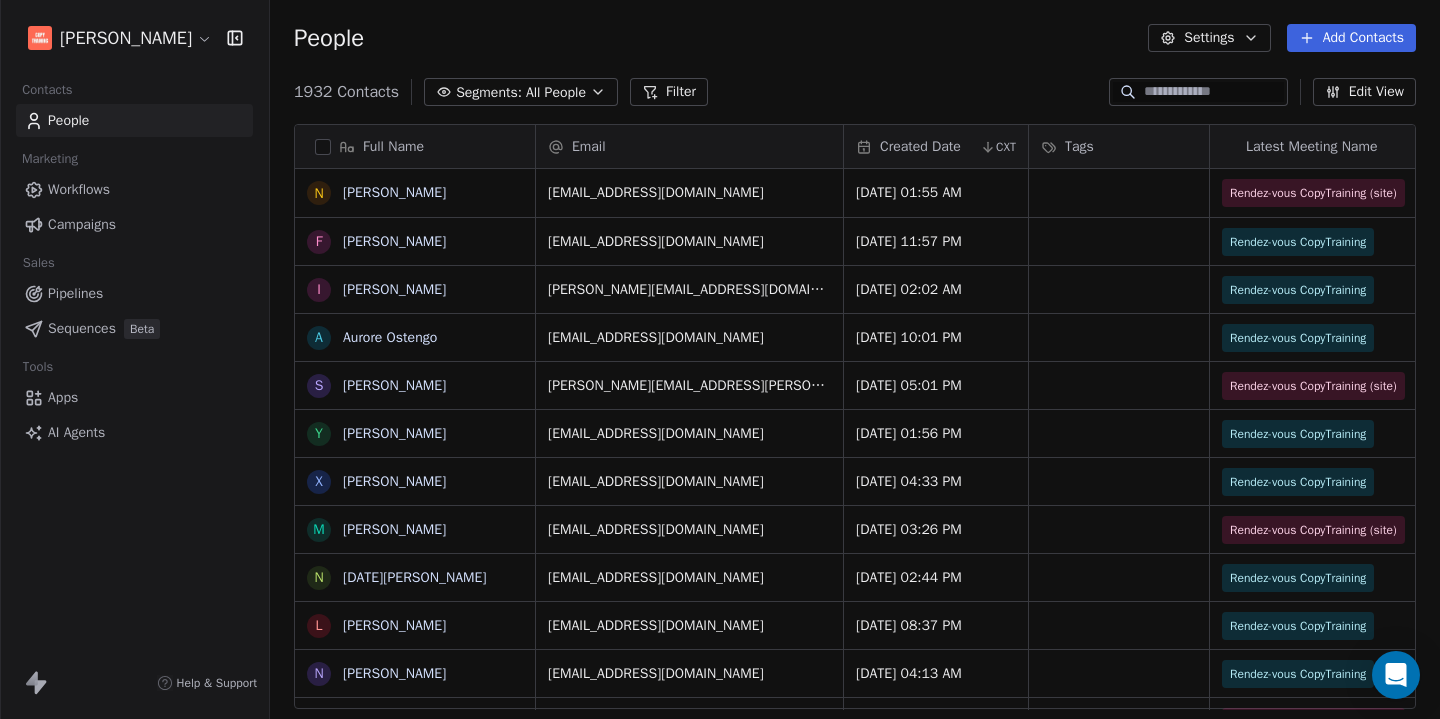 click on "Edit View" at bounding box center [1364, 92] 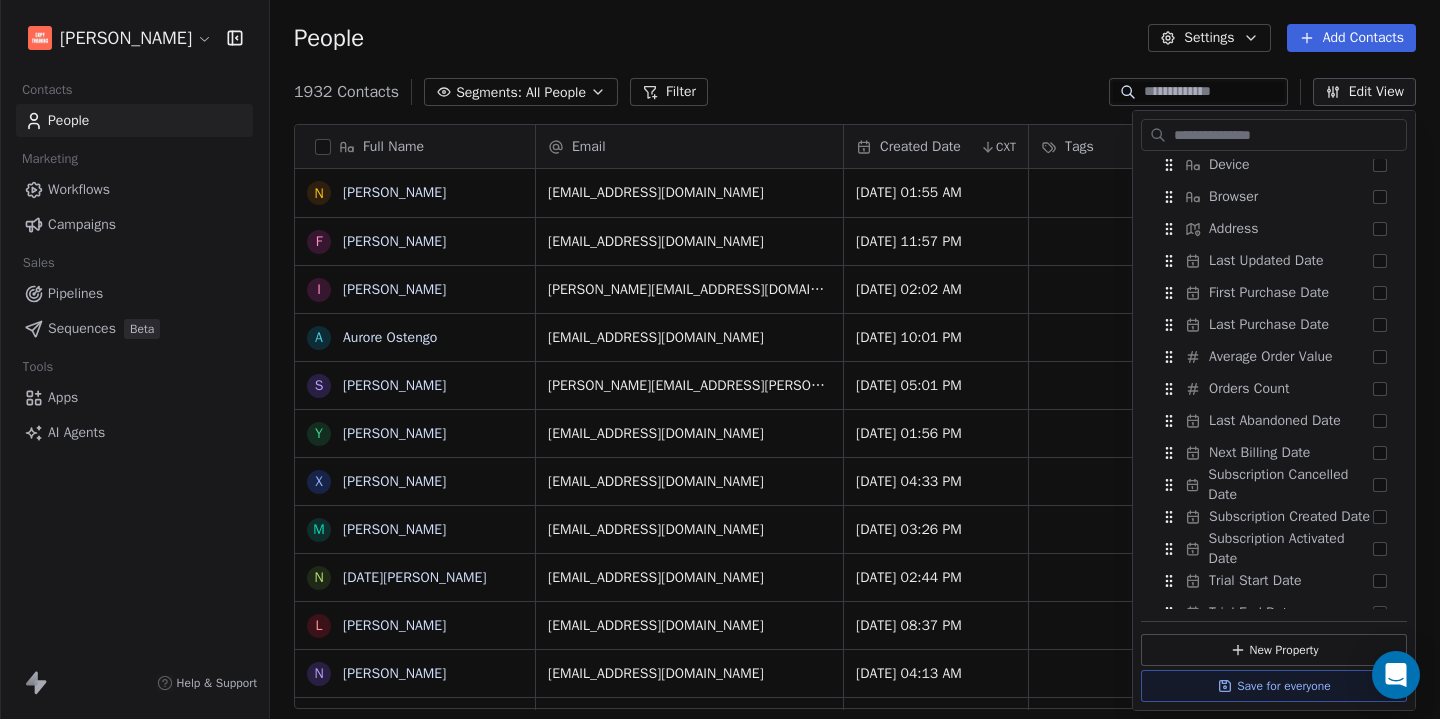 scroll, scrollTop: 1694, scrollLeft: 0, axis: vertical 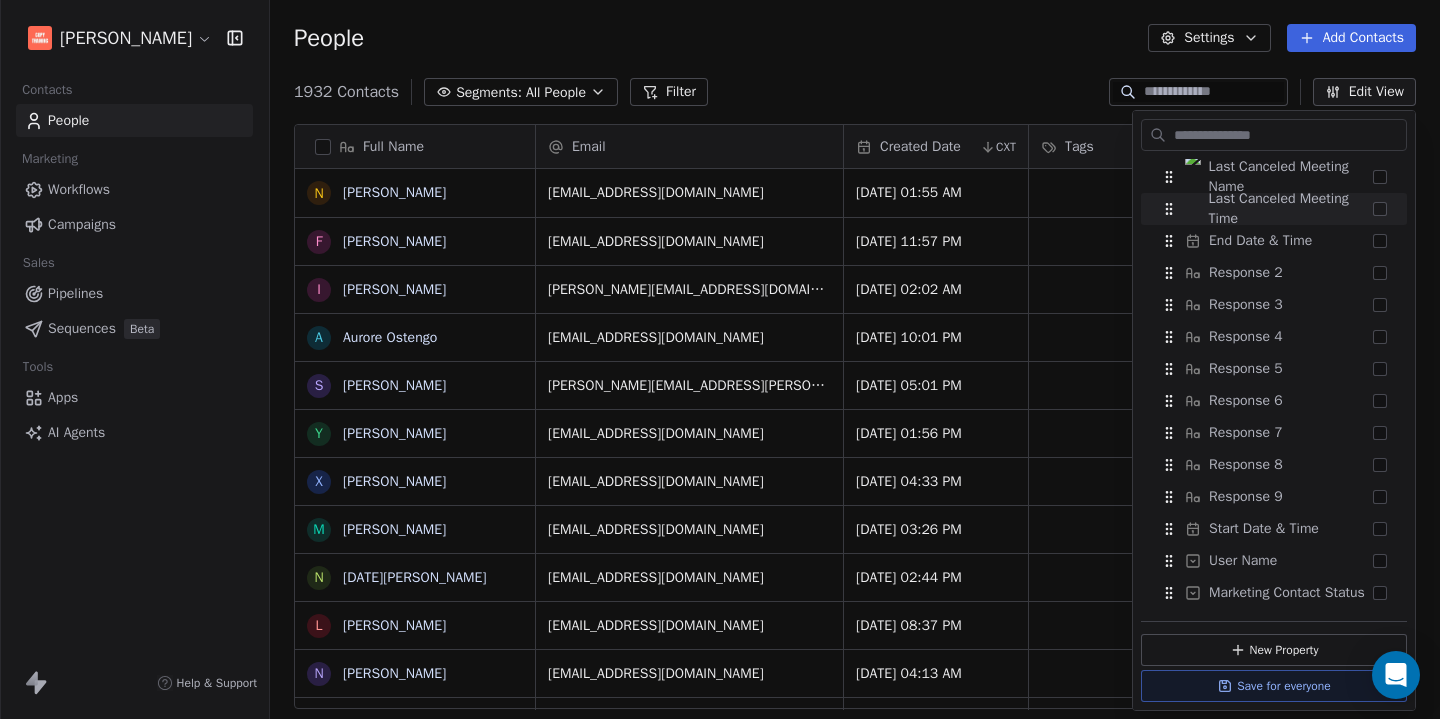 click on "People Settings  Add Contacts" at bounding box center [855, 38] 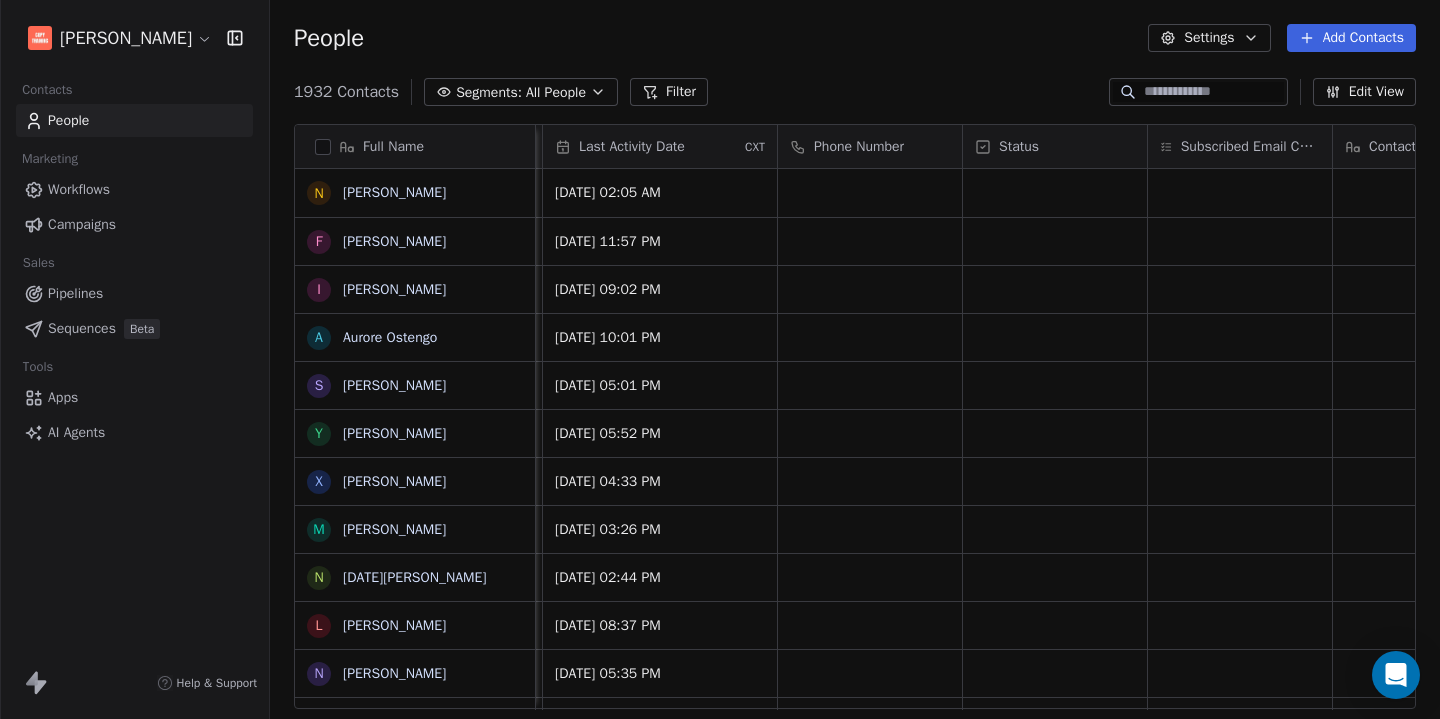 scroll, scrollTop: 0, scrollLeft: 1602, axis: horizontal 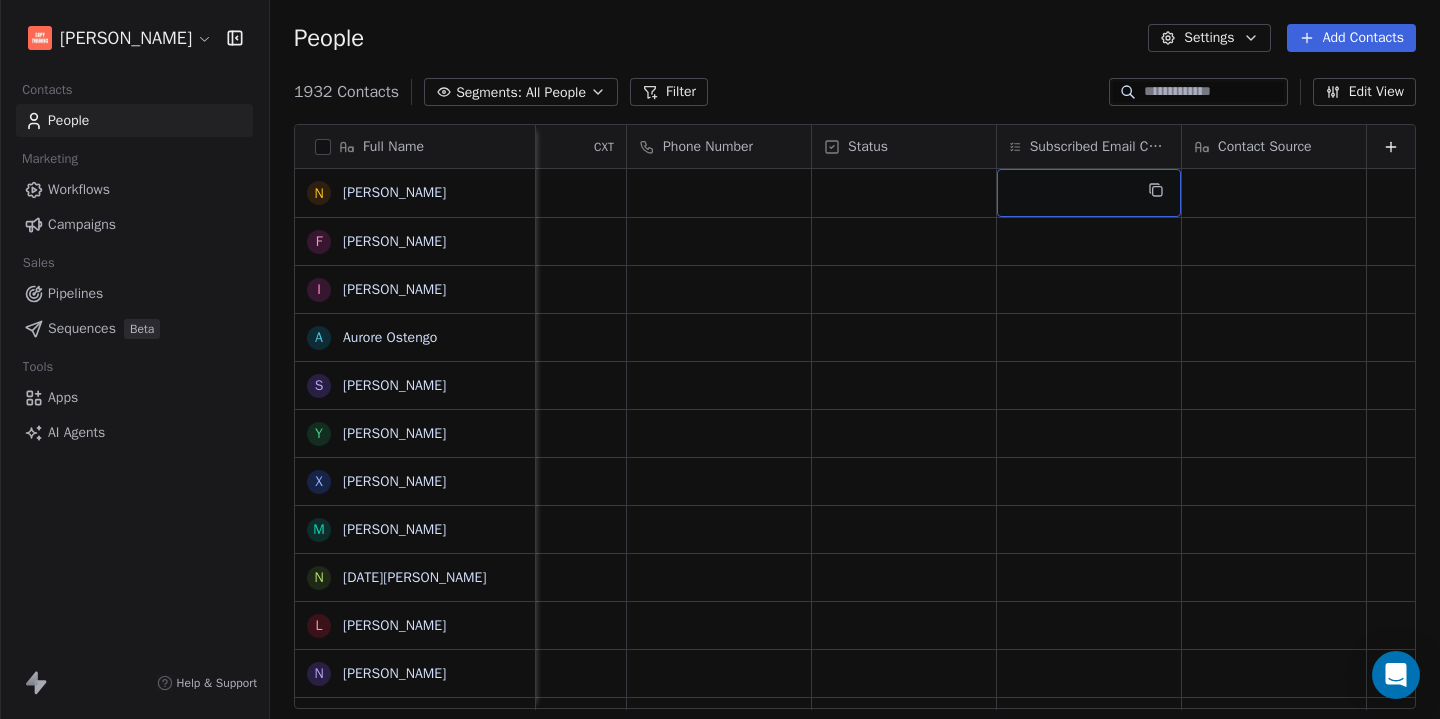 click at bounding box center [1089, 193] 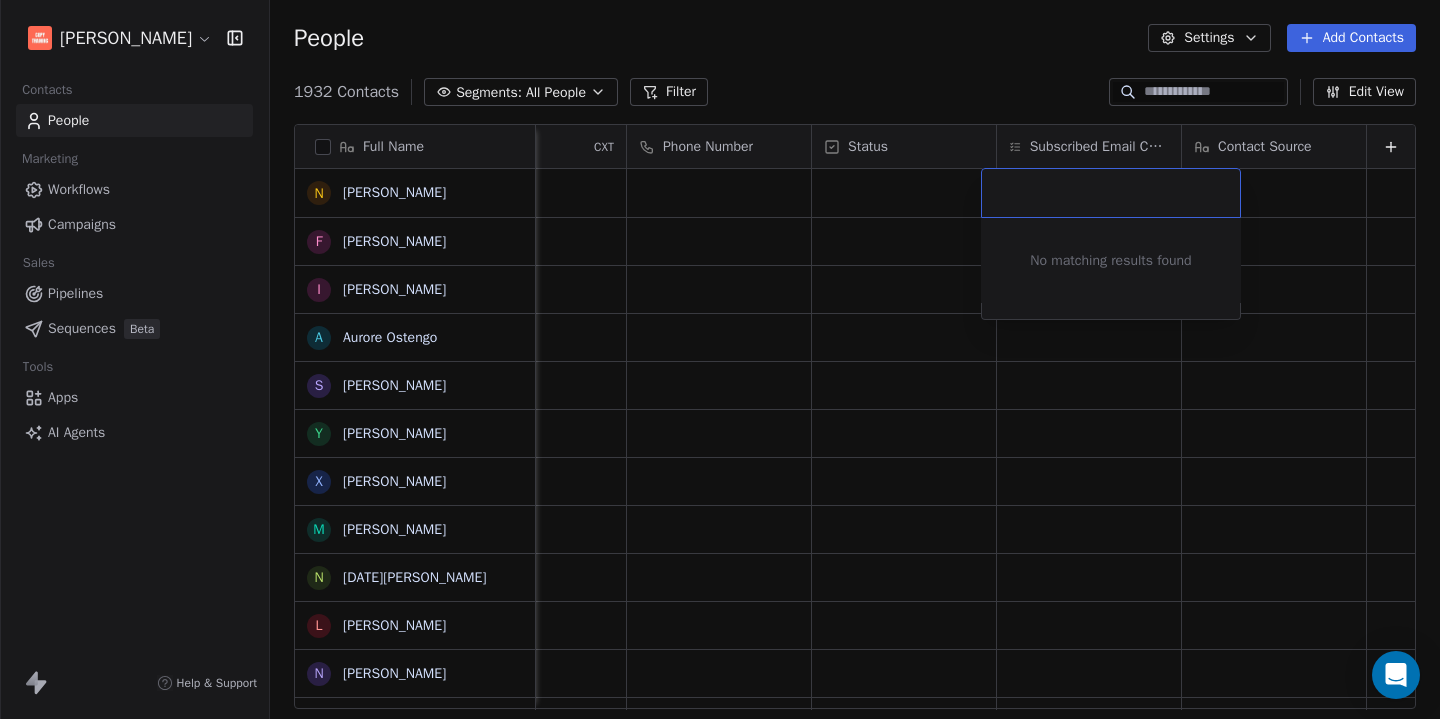 click on "[PERSON_NAME] Contacts People Marketing Workflows Campaigns Sales Pipelines Sequences Beta Tools Apps AI Agents Help & Support People Settings  Add Contacts 1932 Contacts Segments: All People Filter  Edit View Tag Add to Sequence Export Full Name N [PERSON_NAME] F [PERSON_NAME] I [PERSON_NAME] A [PERSON_NAME] S [PERSON_NAME] Y [PERSON_NAME] X [PERSON_NAME] M [PERSON_NAME] N [PERSON_NAME] TEGA [PERSON_NAME] Métayet N [PERSON_NAME] s [PERSON_NAME] G [PERSON_NAME] A [PERSON_NAME] A [PERSON_NAME] A [PERSON_NAME] G [PERSON_NAME] c [PERSON_NAME]-cosaque A [PERSON_NAME] [PERSON_NAME] W [PERSON_NAME] a [EMAIL_ADDRESS][DOMAIN_NAME] S [PERSON_NAME] c [EMAIL_ADDRESS][DOMAIN_NAME] b [PERSON_NAME][EMAIL_ADDRESS][DOMAIN_NAME] m [EMAIL_ADDRESS][DOMAIN_NAME] d [EMAIL_ADDRESS][DOMAIN_NAME] a [DOMAIN_NAME][EMAIL_ADDRESS][DOMAIN_NAME] v [DOMAIN_NAME][EMAIL_ADDRESS][DOMAIN_NAME] c [EMAIL_ADDRESS][DOMAIN_NAME] f [EMAIL_ADDRESS][DOMAIN_NAME] s [EMAIL_ADDRESS][DOMAIN_NAME] Latest Meeting Name Event Type Name Latest Meeting Time CXT Last Activity Date CXT Phone Number Status Contact Source" at bounding box center [720, 359] 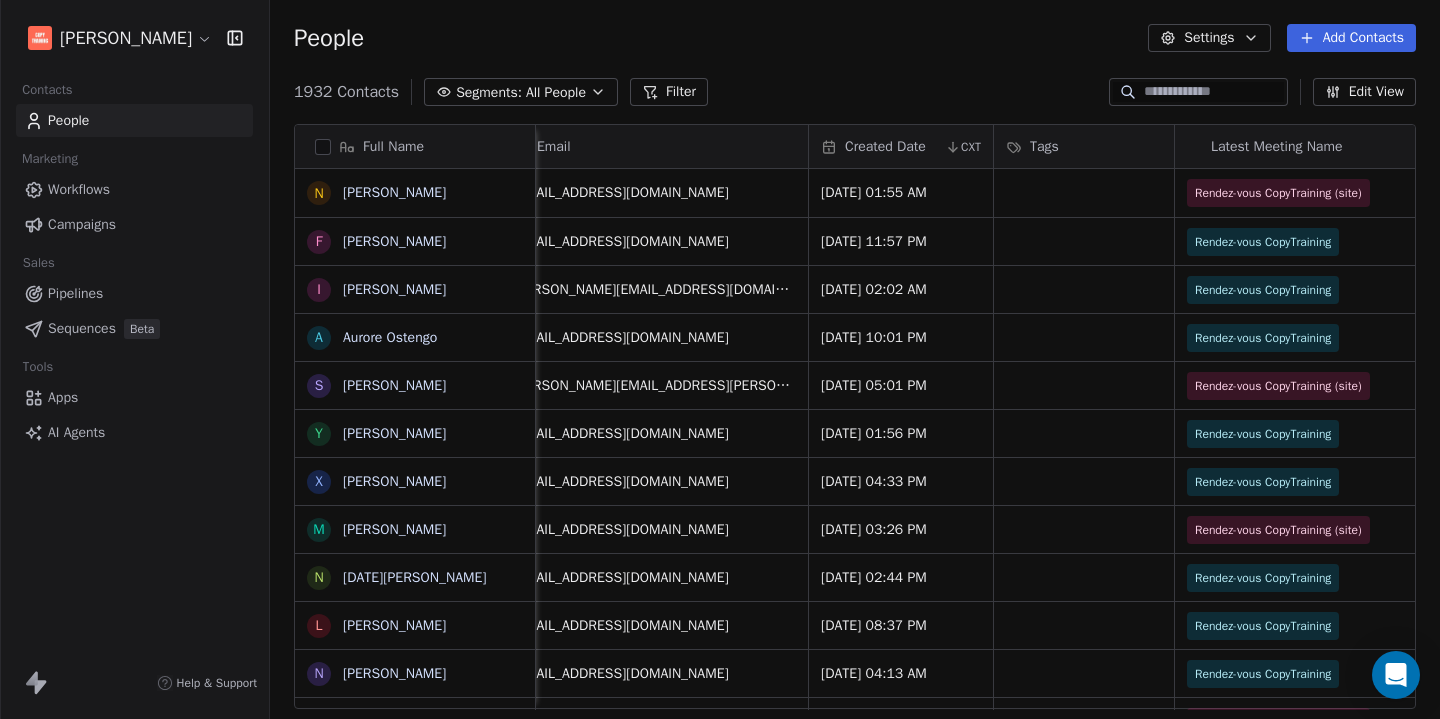 scroll, scrollTop: 0, scrollLeft: 0, axis: both 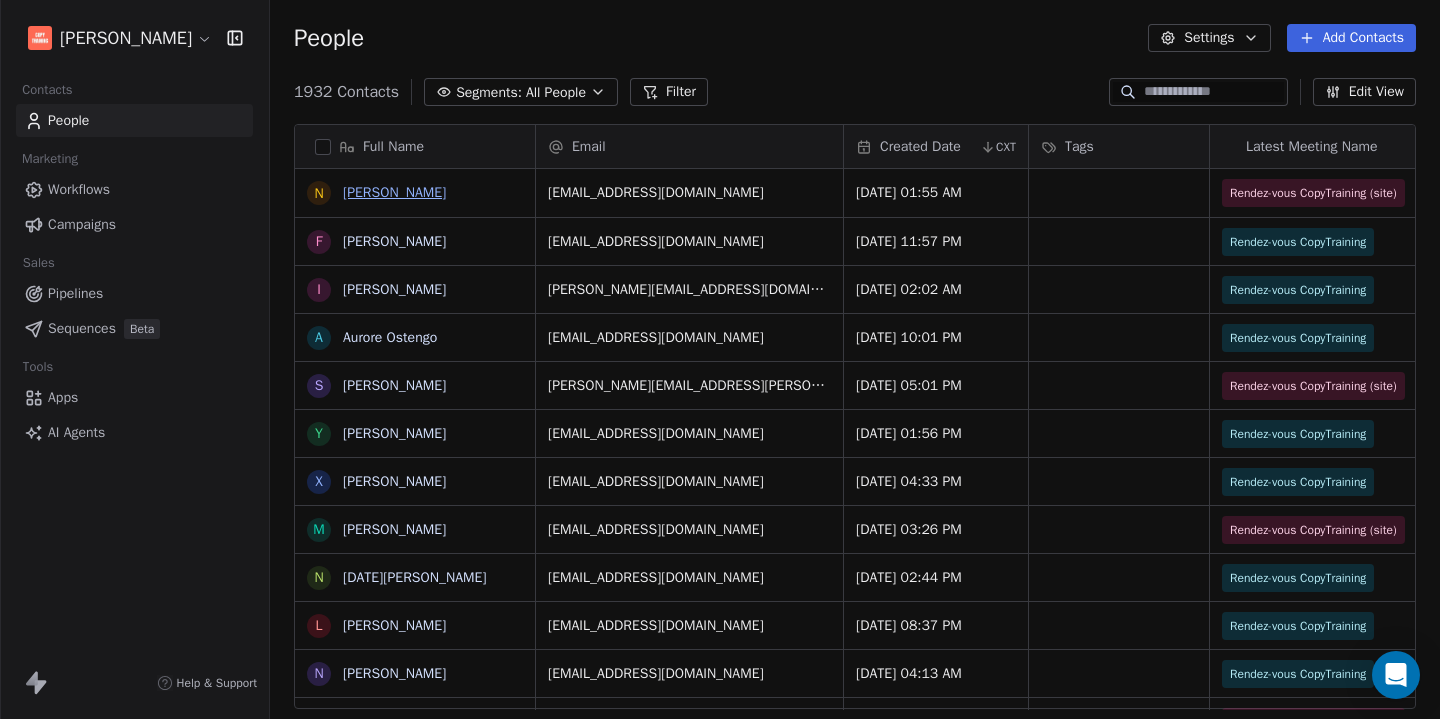click on "[PERSON_NAME]" at bounding box center [394, 192] 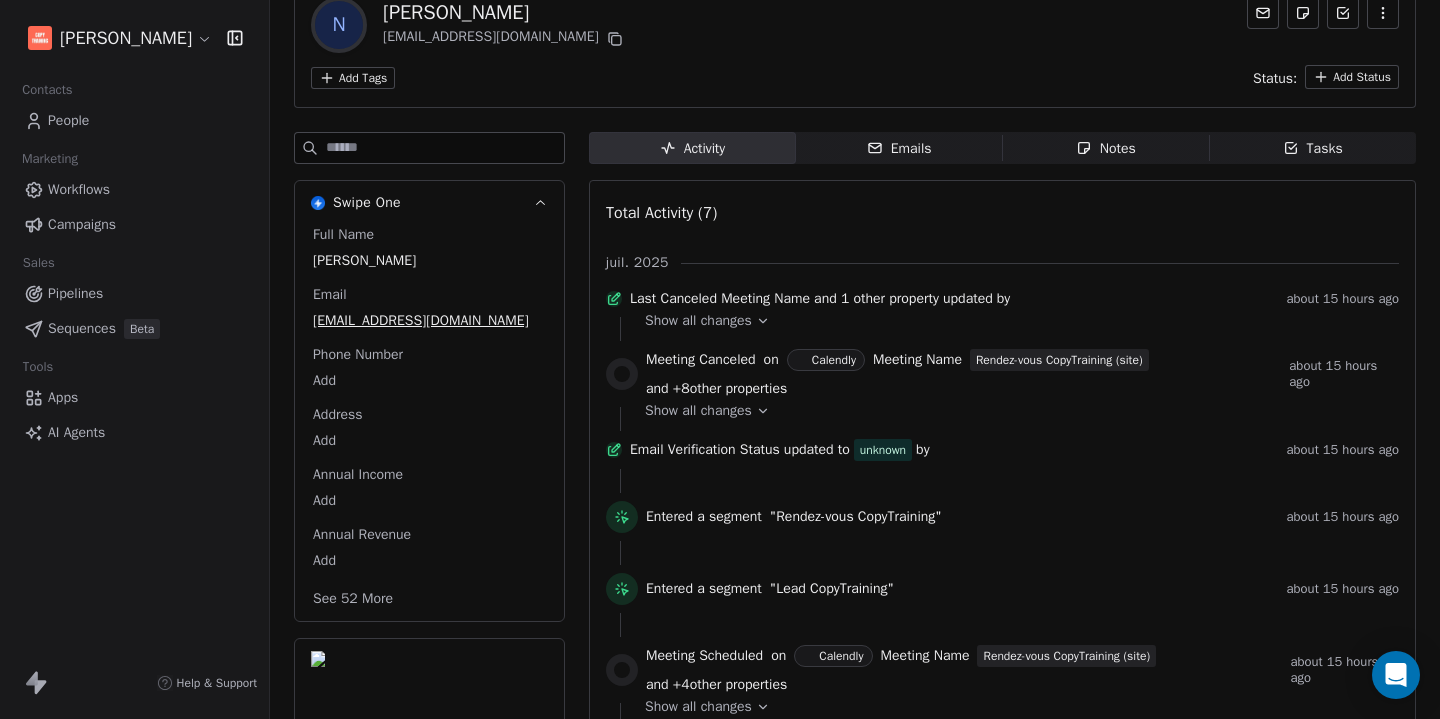 scroll, scrollTop: 217, scrollLeft: 0, axis: vertical 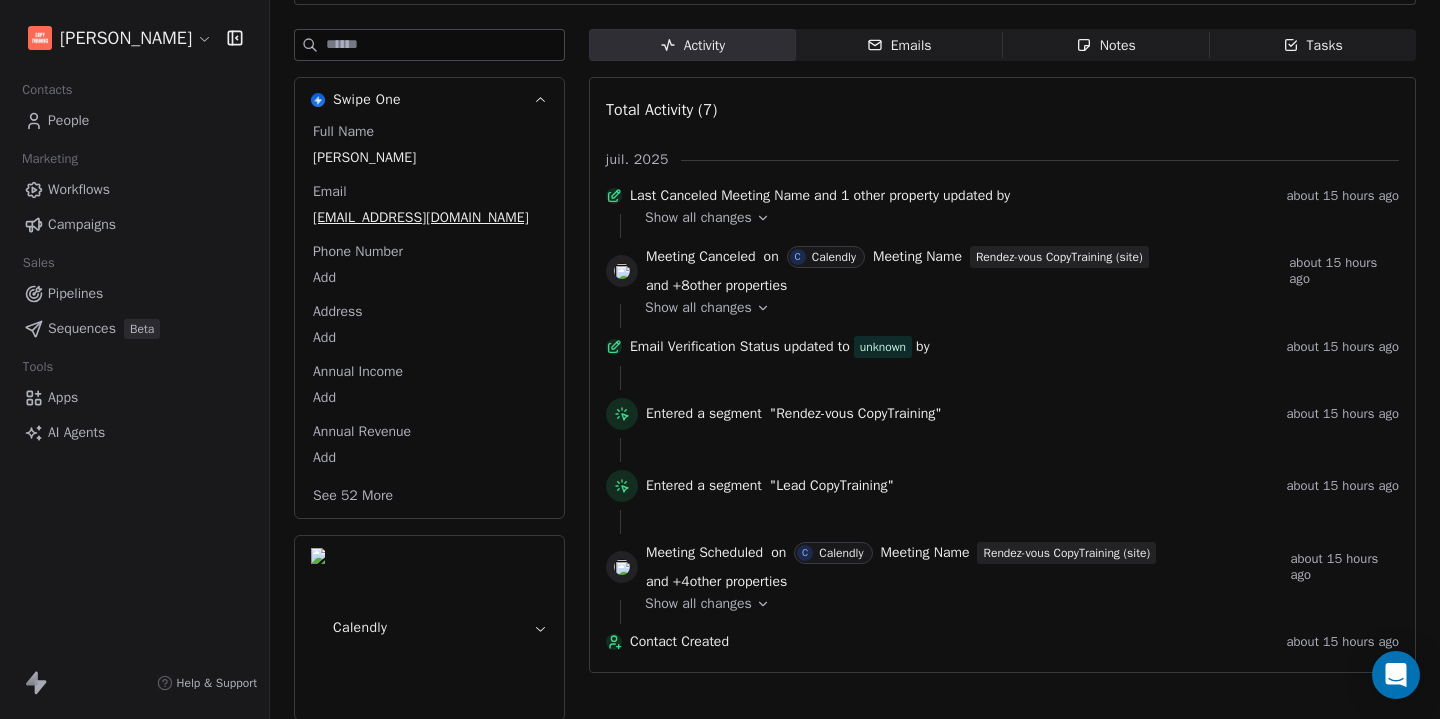 click on "See   52   More" at bounding box center [353, 496] 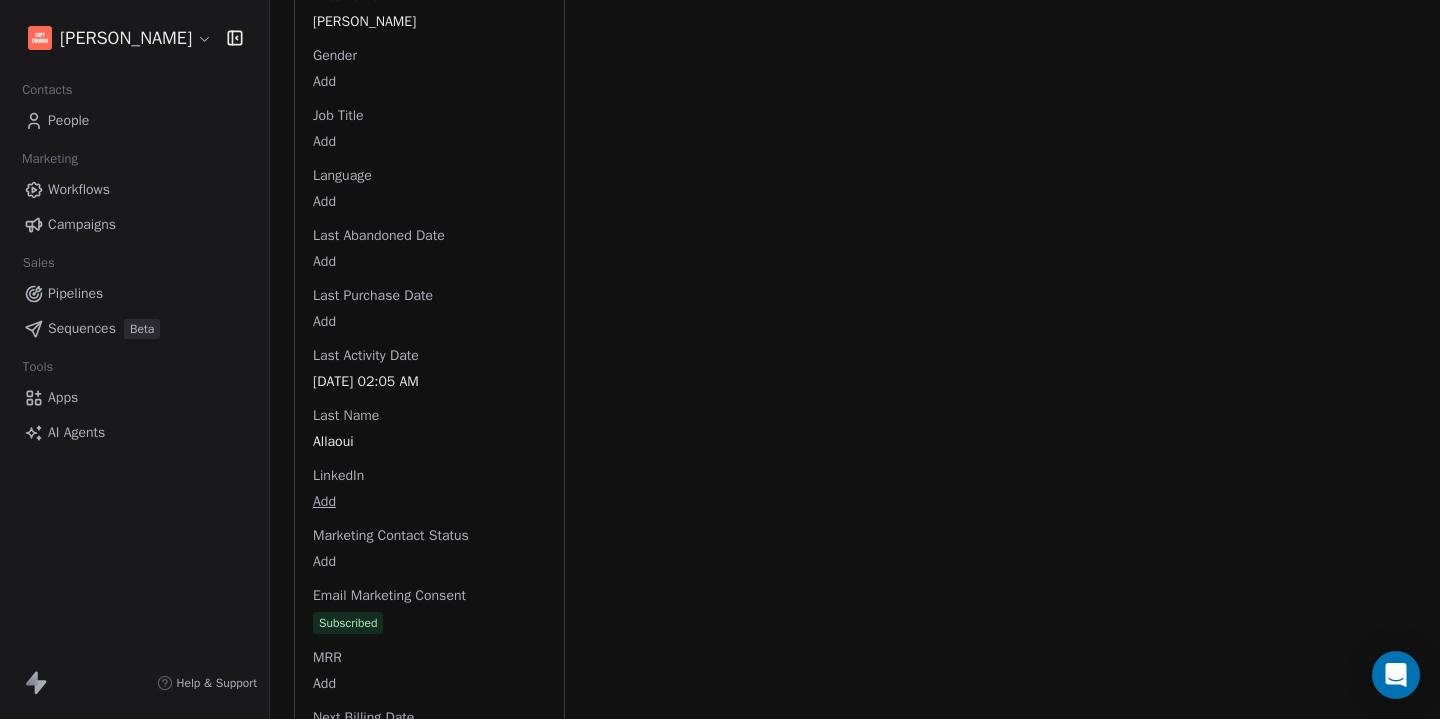 scroll, scrollTop: 0, scrollLeft: 0, axis: both 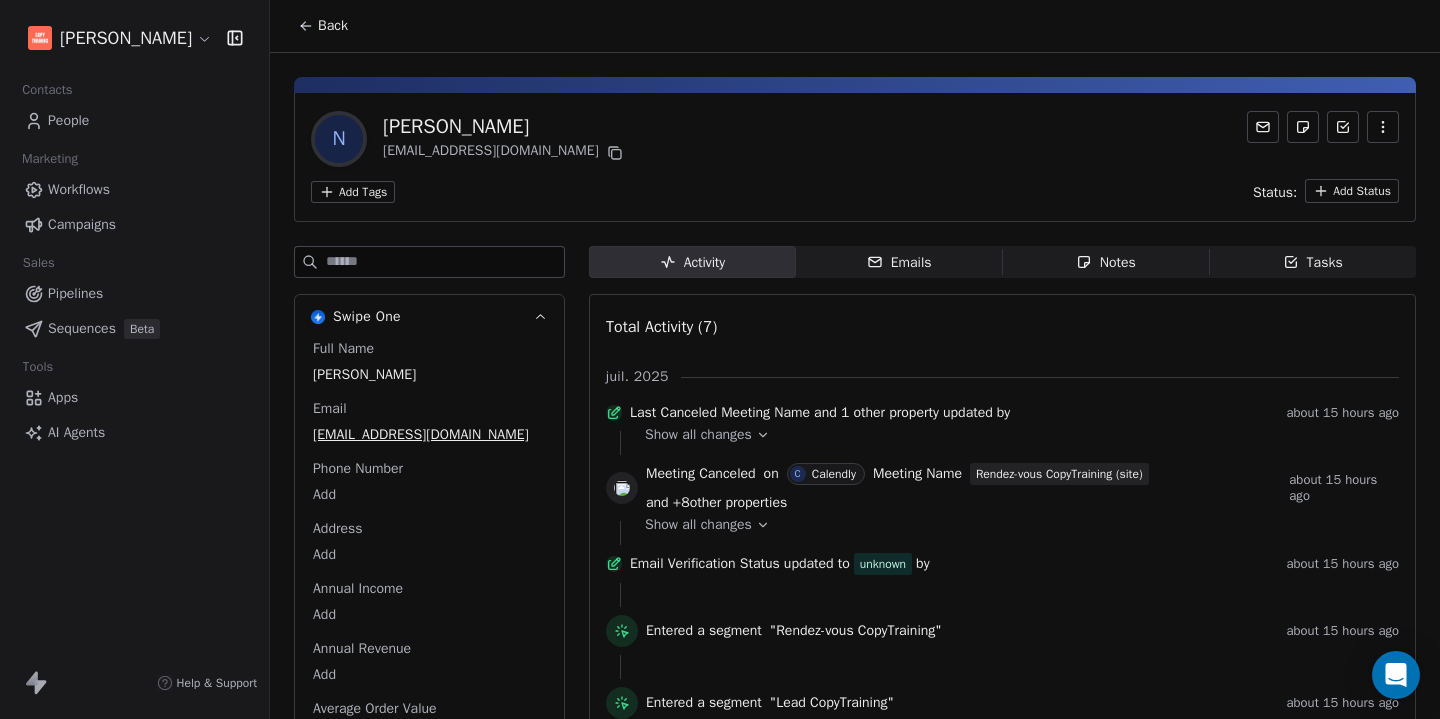 click on "Notes" at bounding box center (1106, 262) 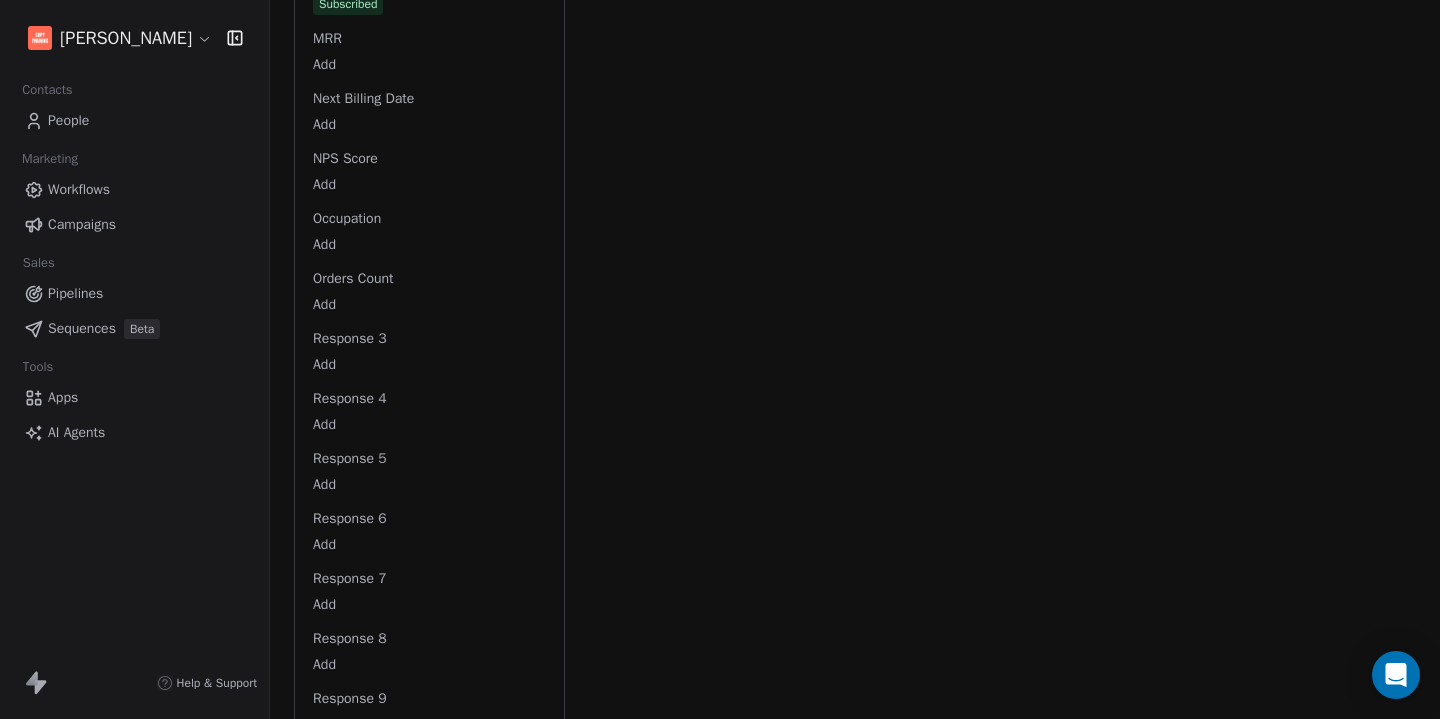 scroll, scrollTop: 3175, scrollLeft: 0, axis: vertical 